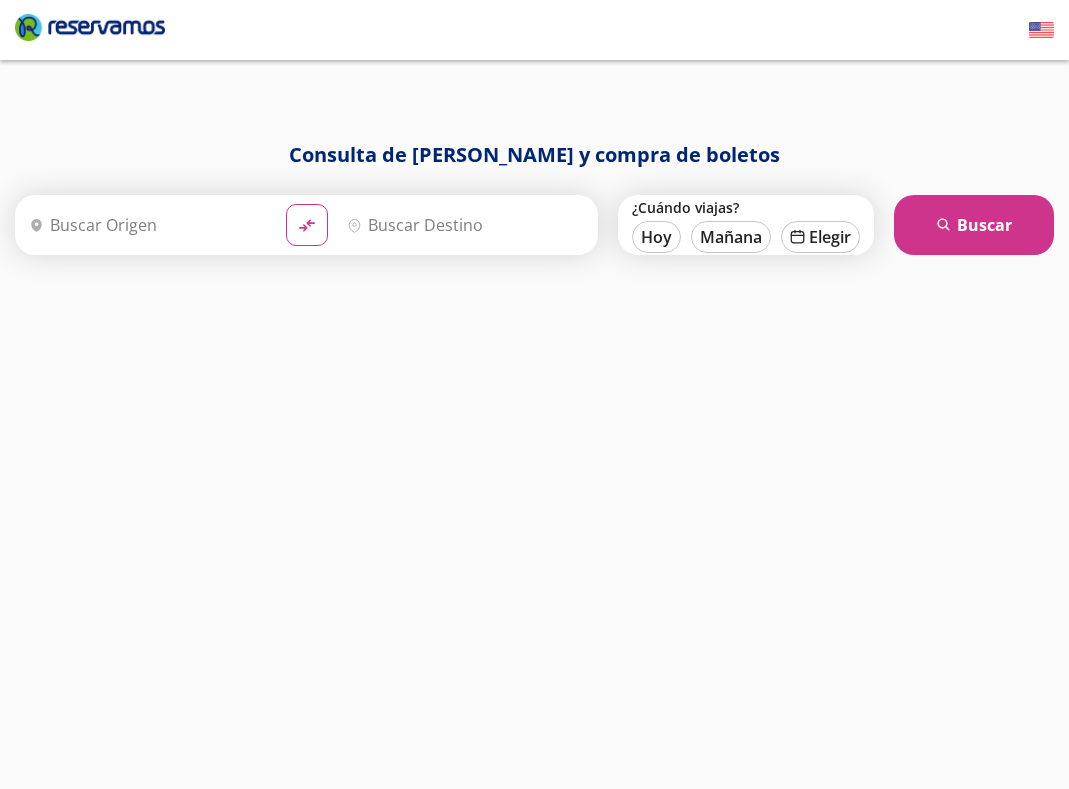 scroll, scrollTop: 0, scrollLeft: 0, axis: both 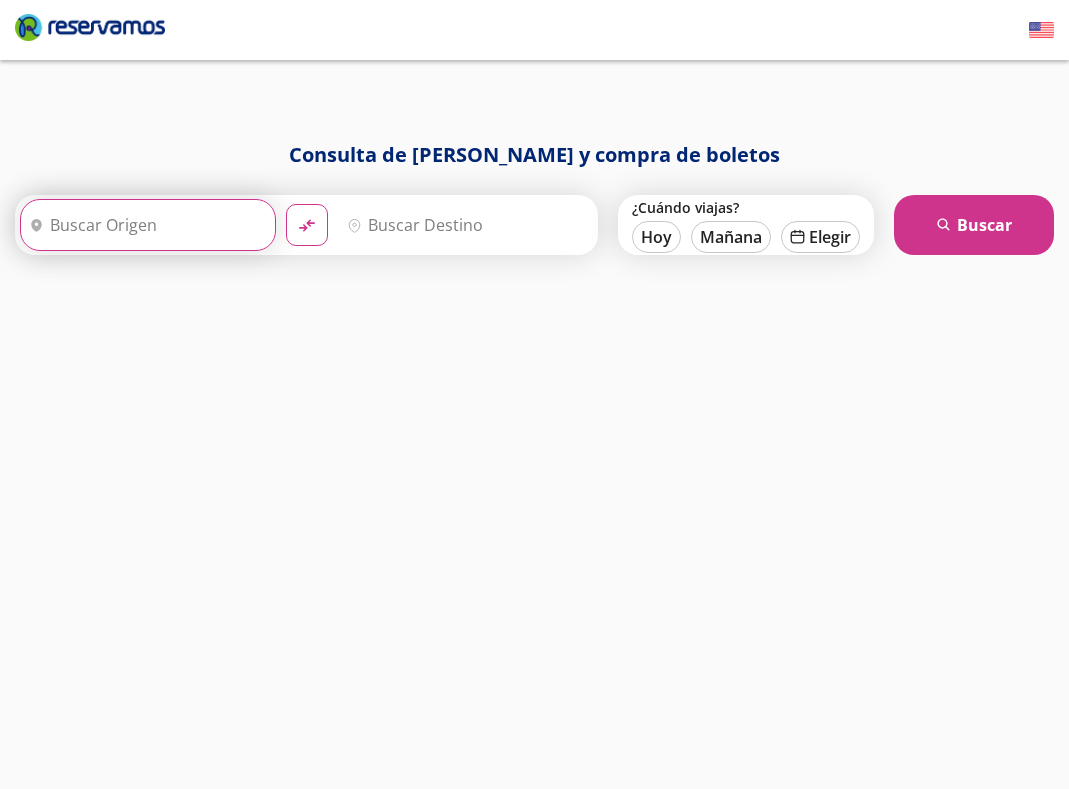 click on "Origen" at bounding box center (145, 225) 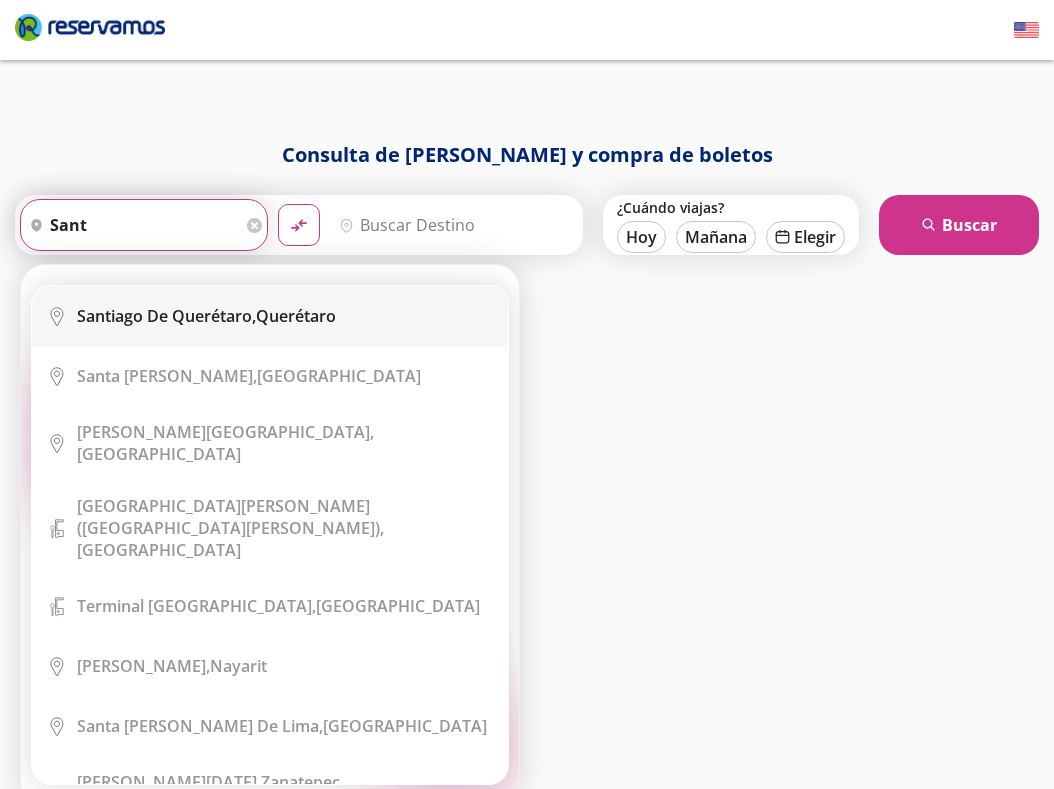 click on "Santiago de Querétaro,  [GEOGRAPHIC_DATA]" at bounding box center [206, 316] 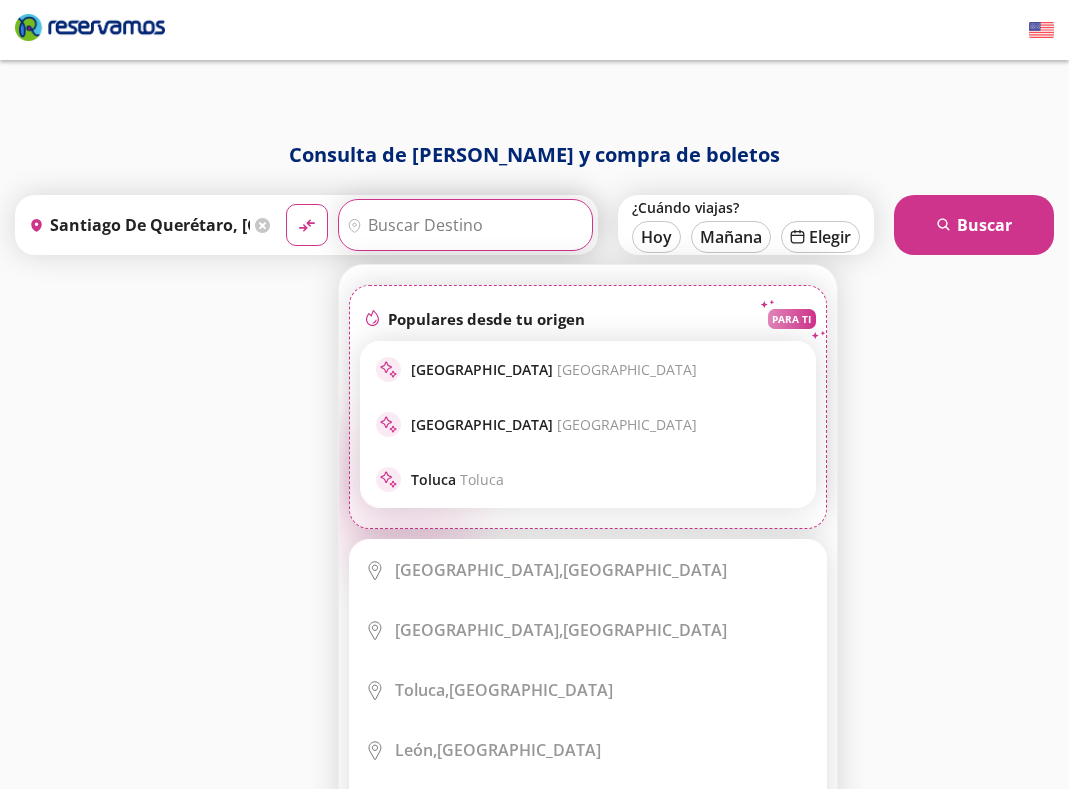 click on "Destino" at bounding box center [463, 225] 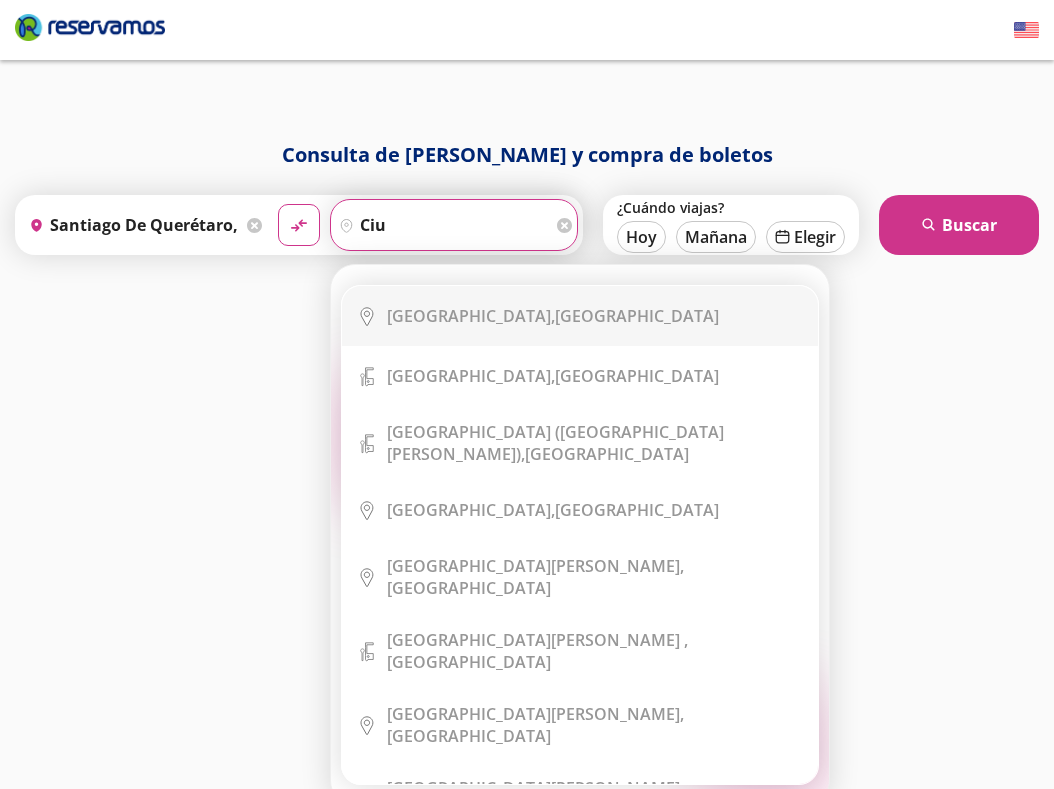click on "[GEOGRAPHIC_DATA],  [GEOGRAPHIC_DATA]" at bounding box center [553, 316] 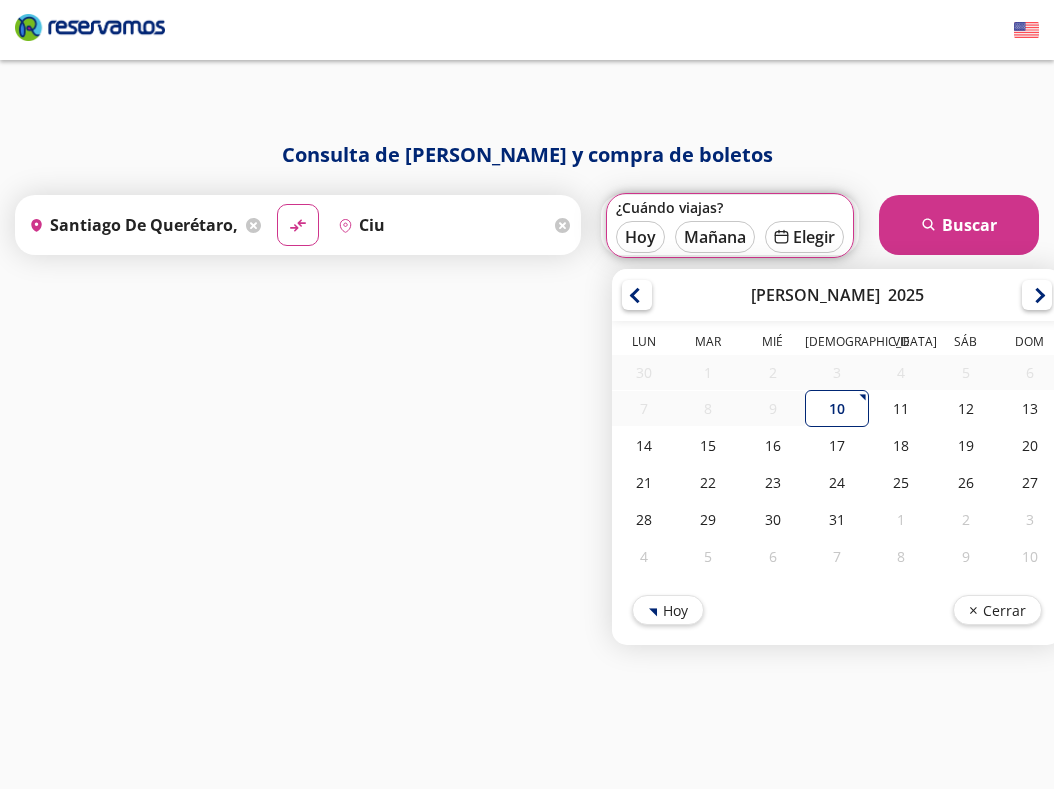 type on "[GEOGRAPHIC_DATA], [GEOGRAPHIC_DATA]" 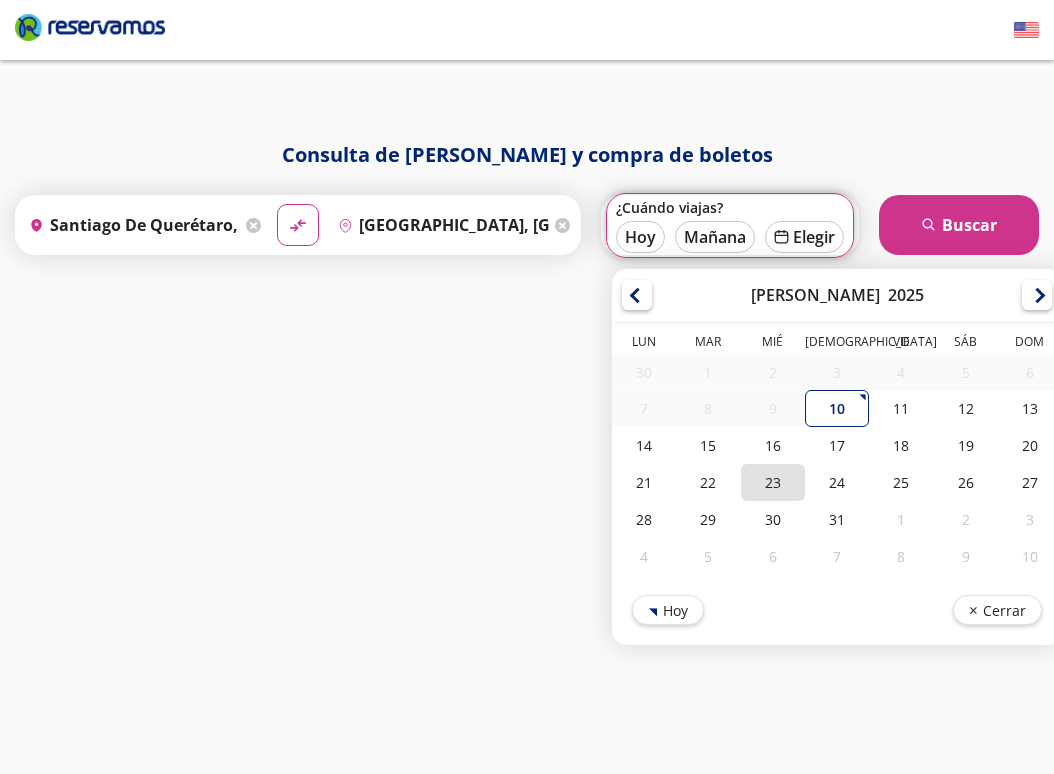 click on "23" at bounding box center [773, 482] 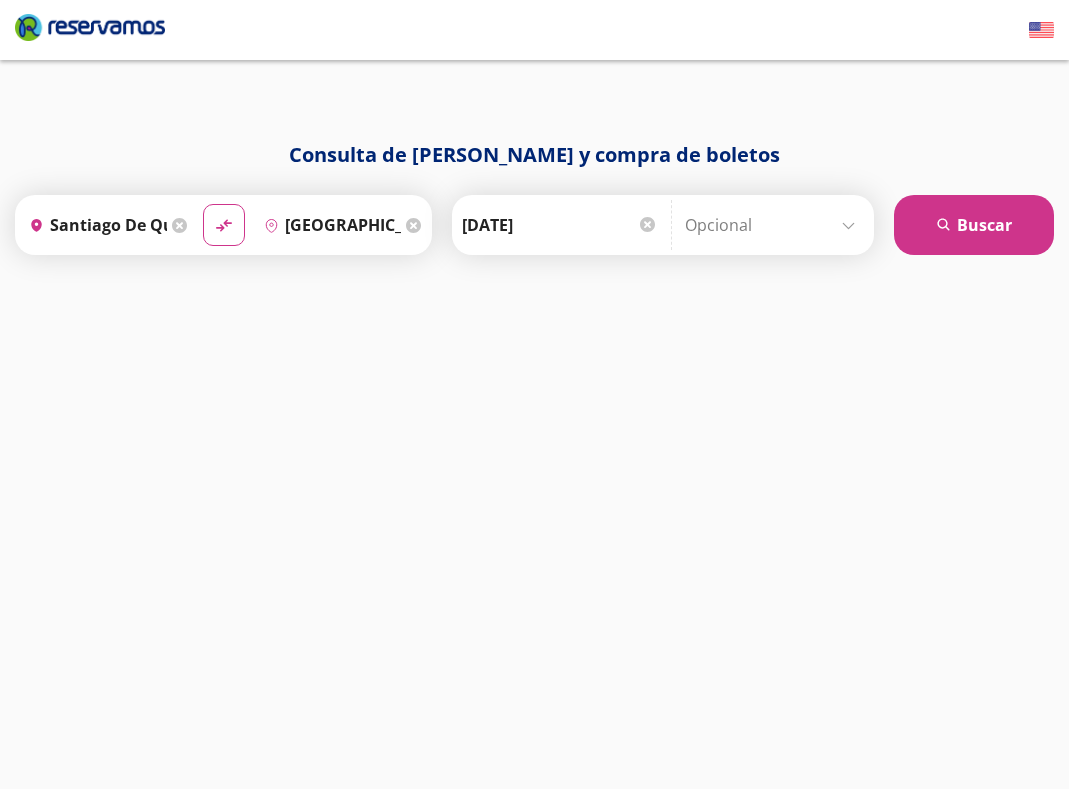 click at bounding box center (774, 225) 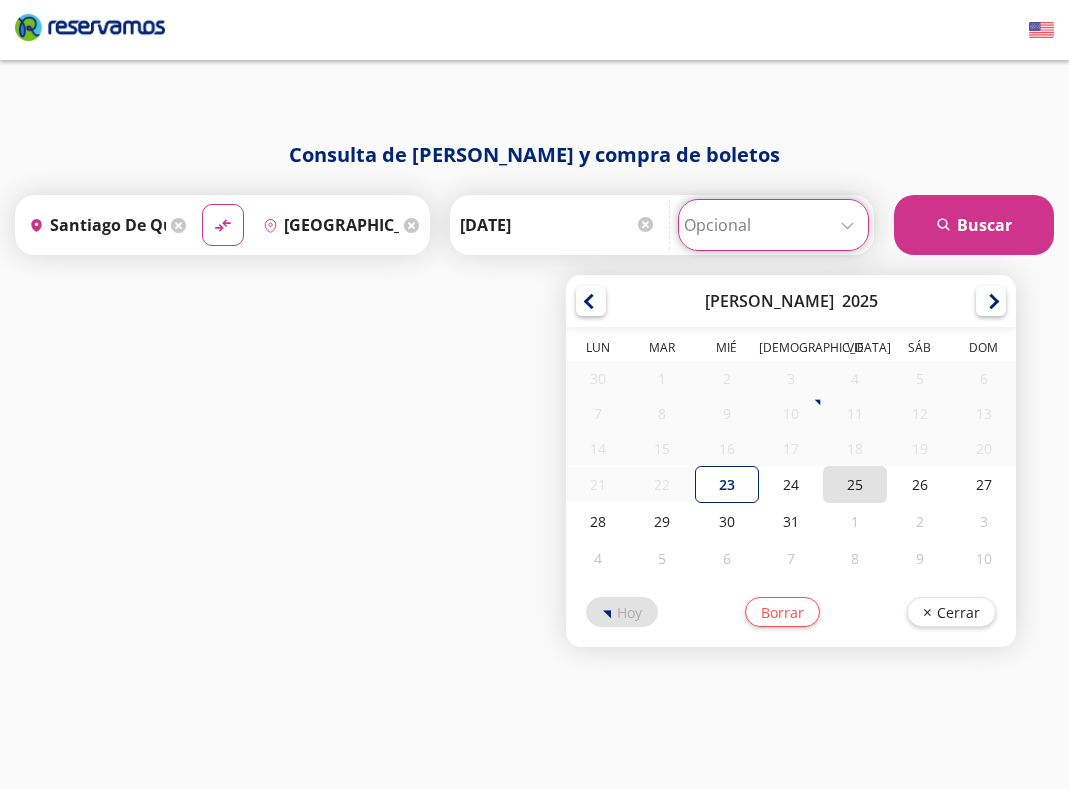 click on "25" at bounding box center (855, 484) 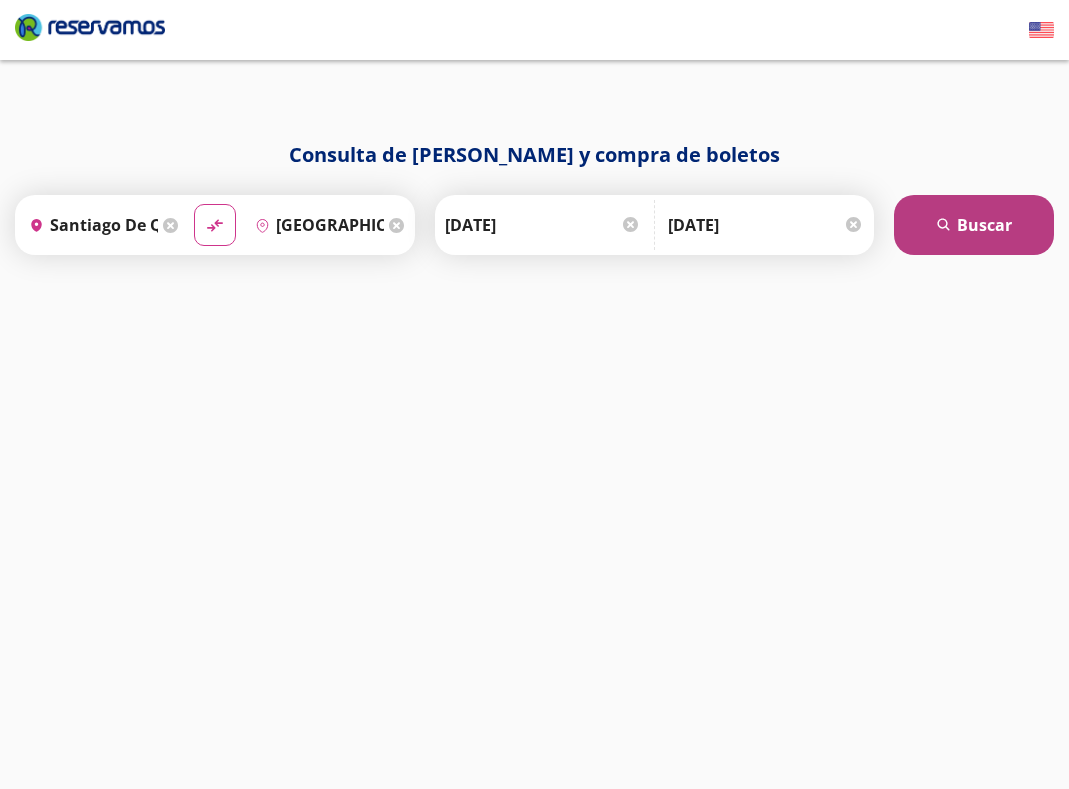 click on "search
[GEOGRAPHIC_DATA]" at bounding box center (974, 225) 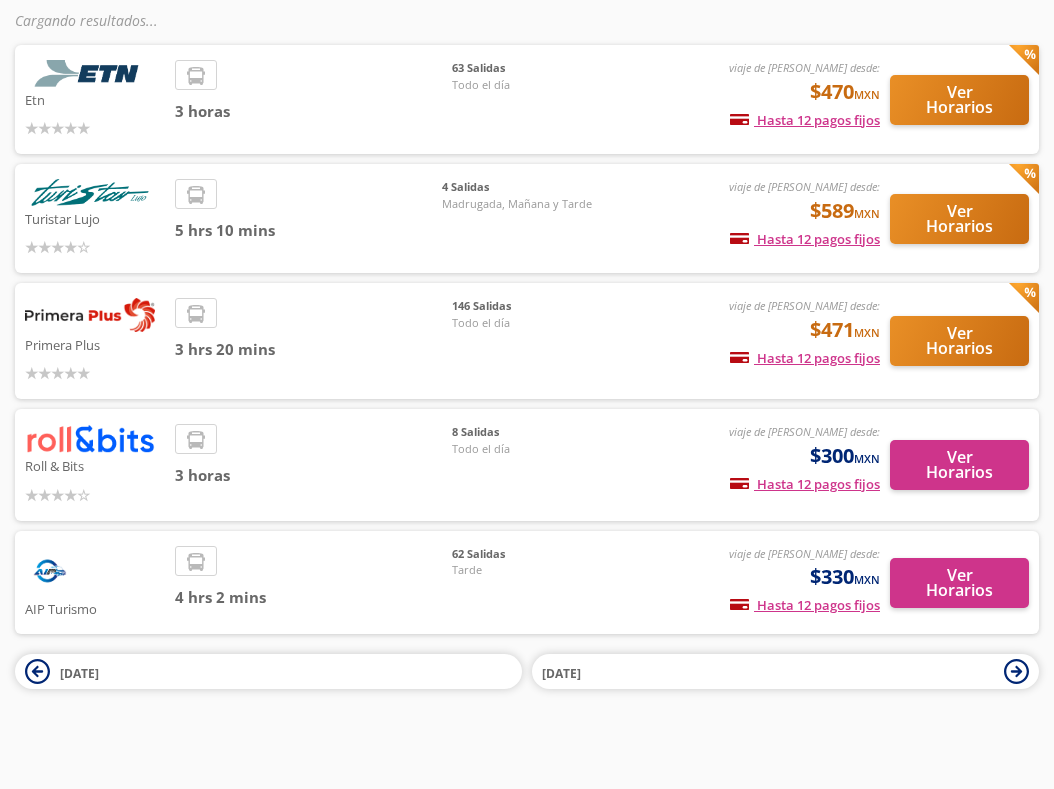 scroll, scrollTop: 0, scrollLeft: 0, axis: both 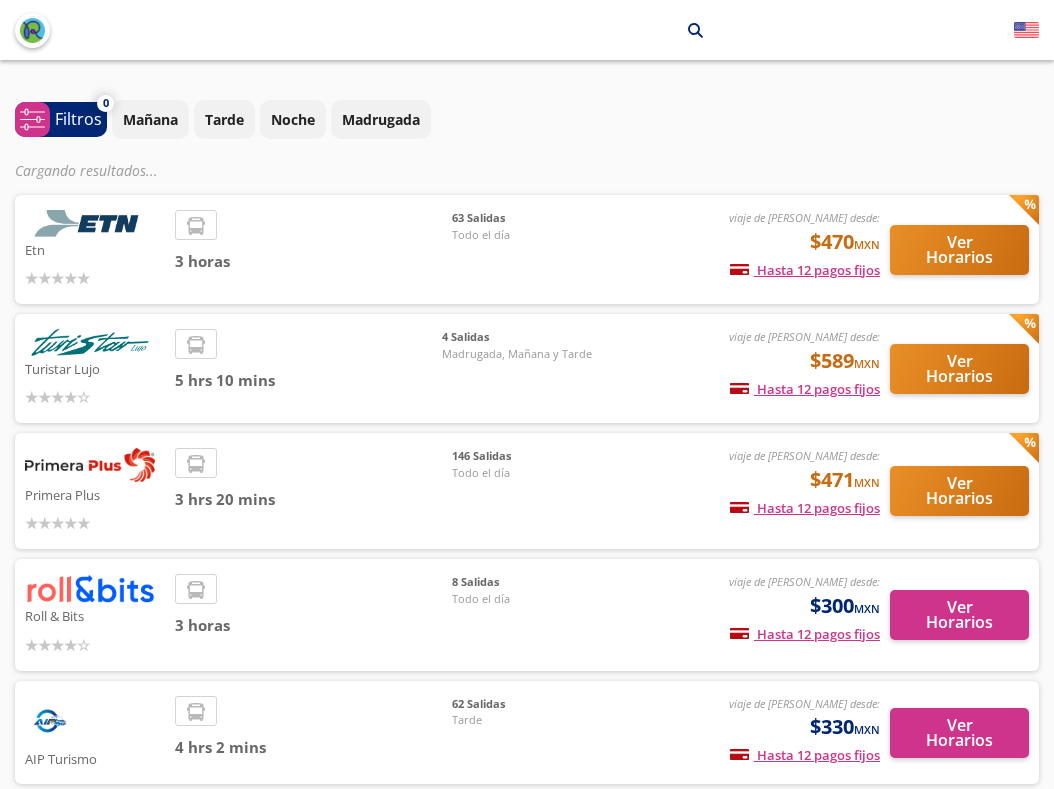 click on "[GEOGRAPHIC_DATA] arrow [GEOGRAPHIC_DATA] search" at bounding box center (527, 30) 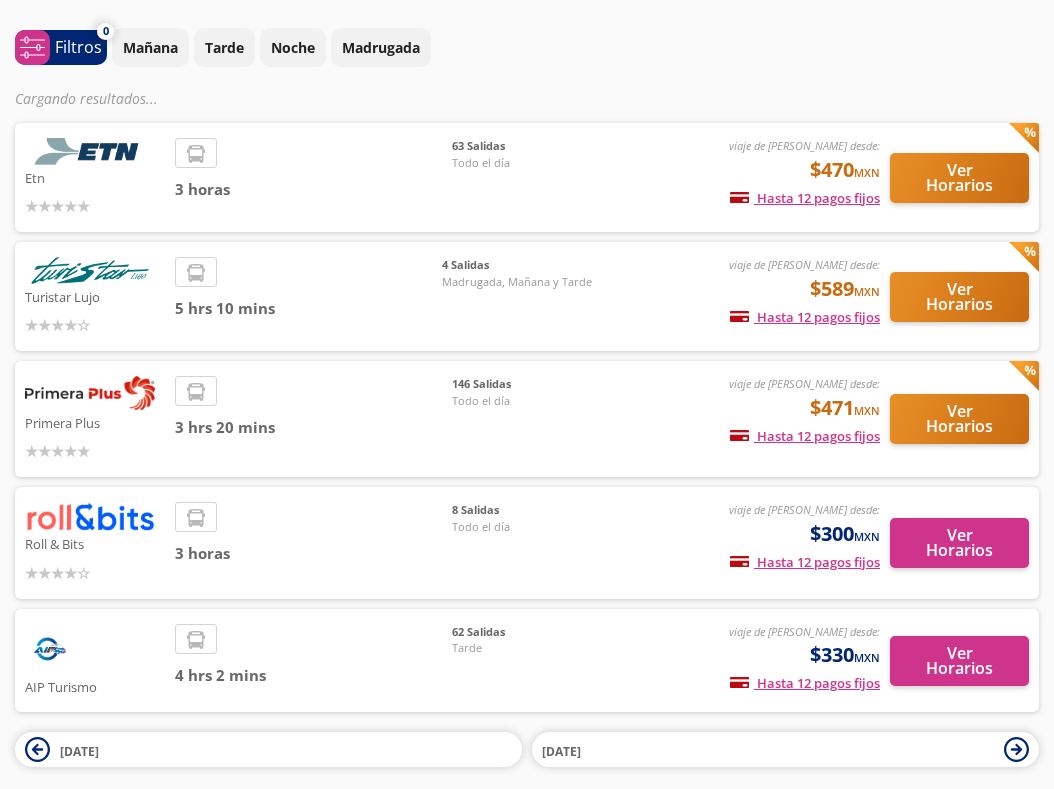scroll, scrollTop: 0, scrollLeft: 0, axis: both 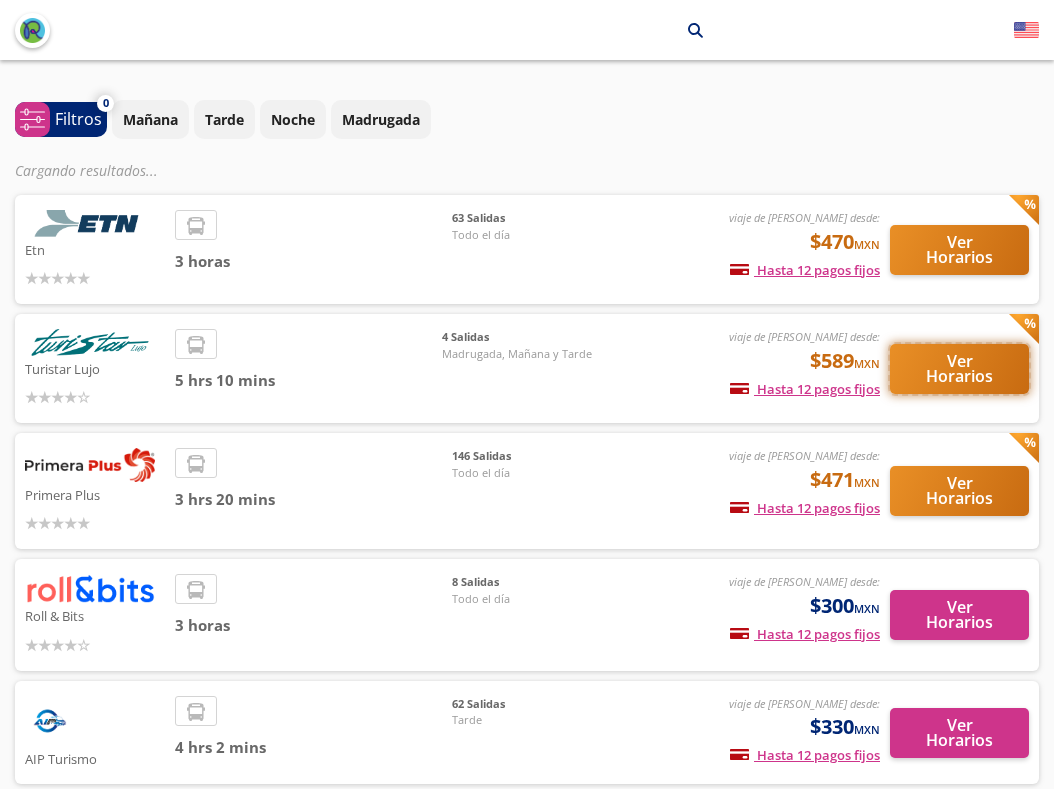 click on "Ver Horarios" at bounding box center [959, 369] 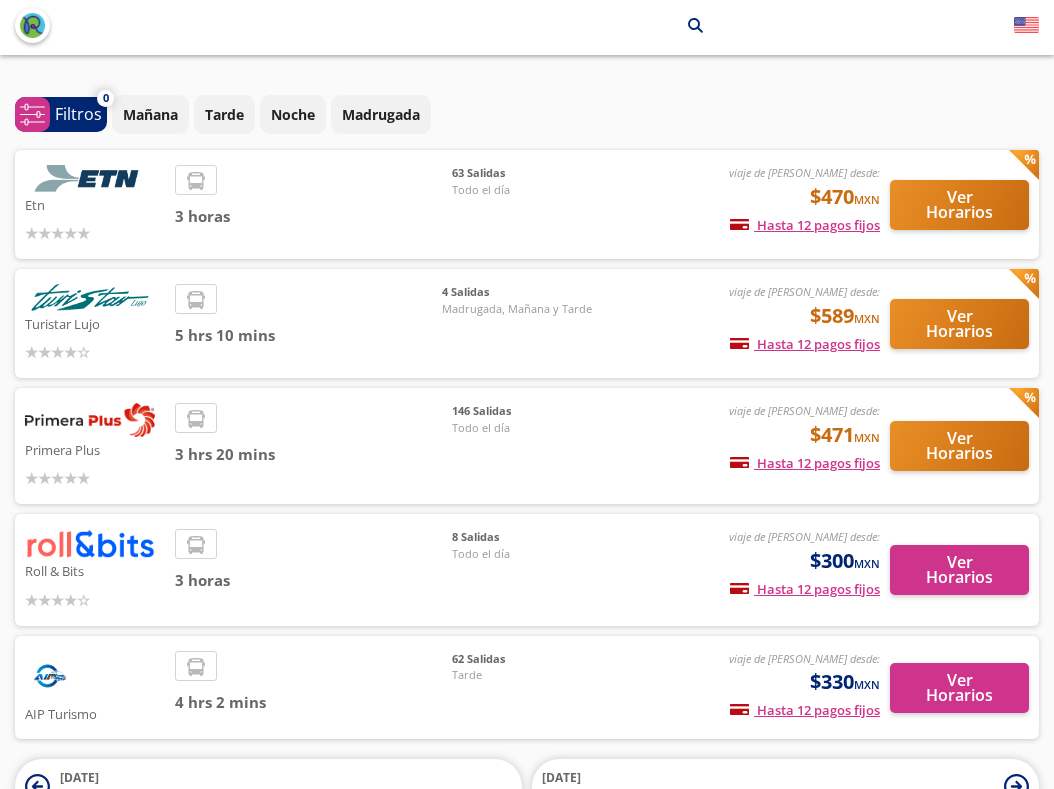 scroll, scrollTop: 0, scrollLeft: 0, axis: both 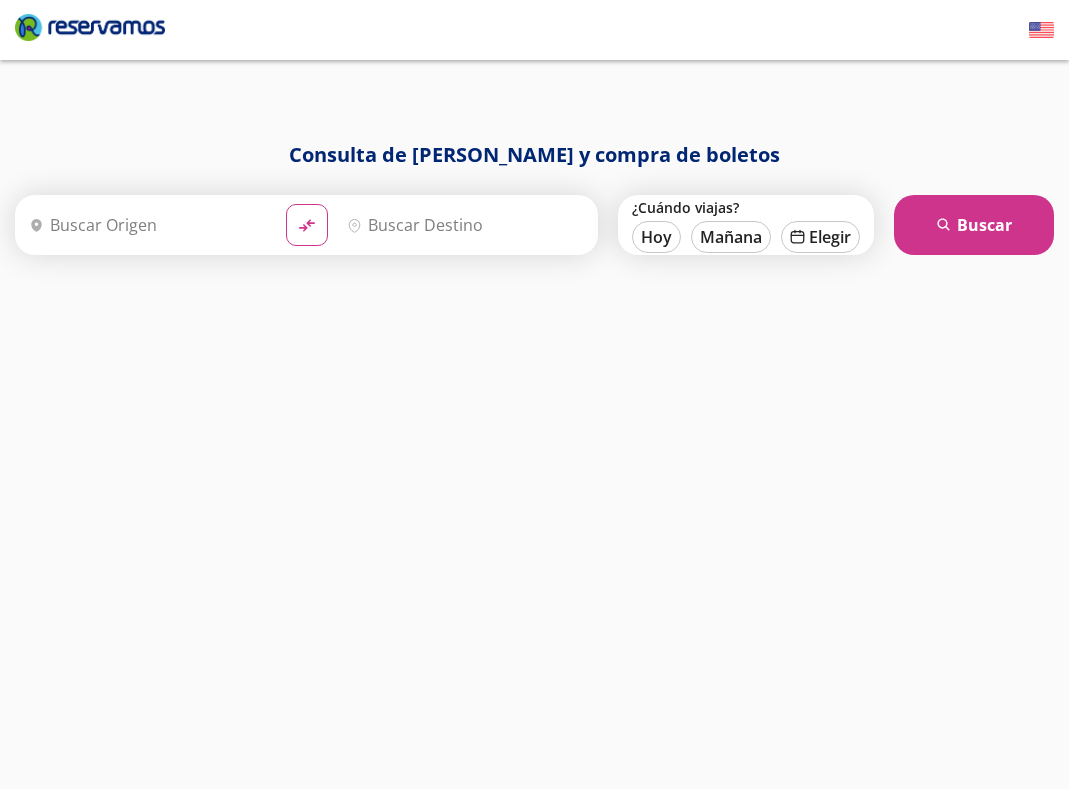 click on "Origen" at bounding box center [145, 225] 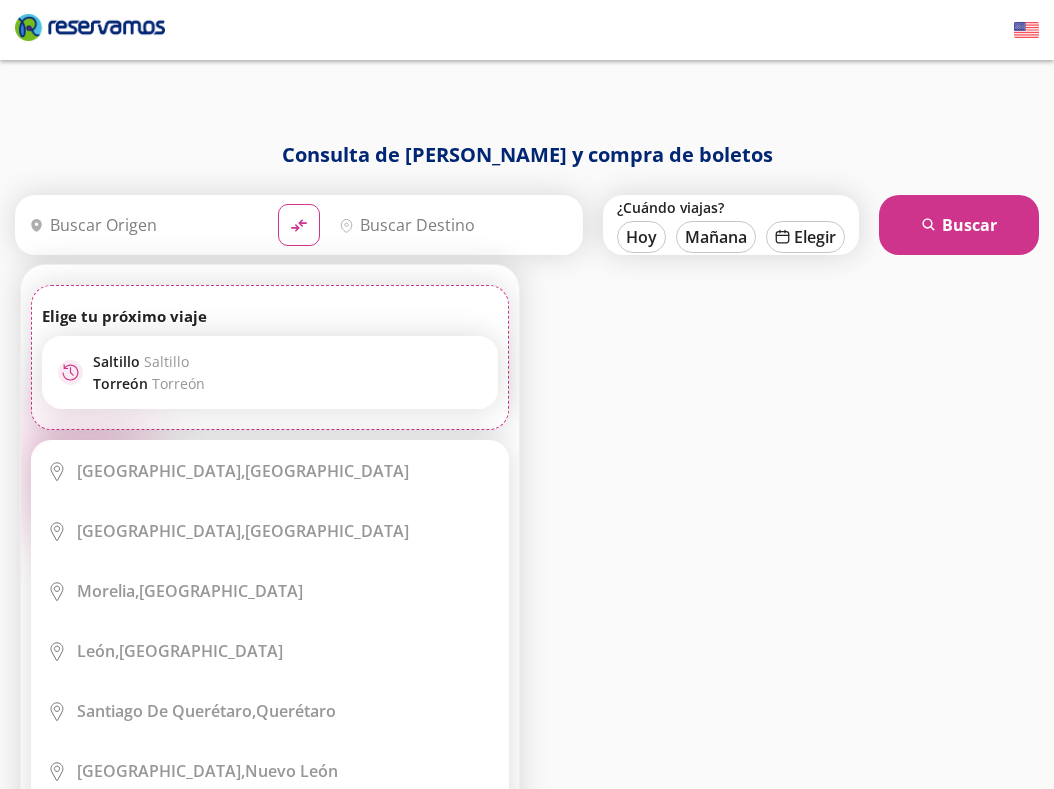 drag, startPoint x: 129, startPoint y: 362, endPoint x: 221, endPoint y: 508, distance: 172.56883 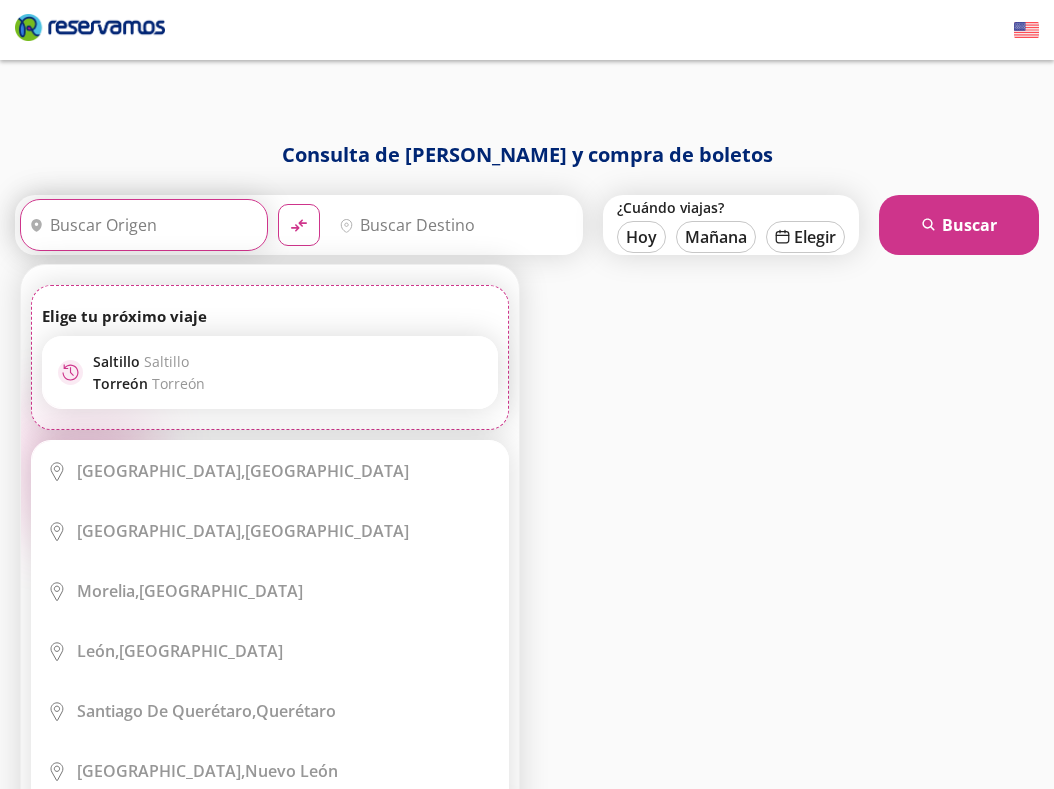 click on "Origen" at bounding box center [141, 225] 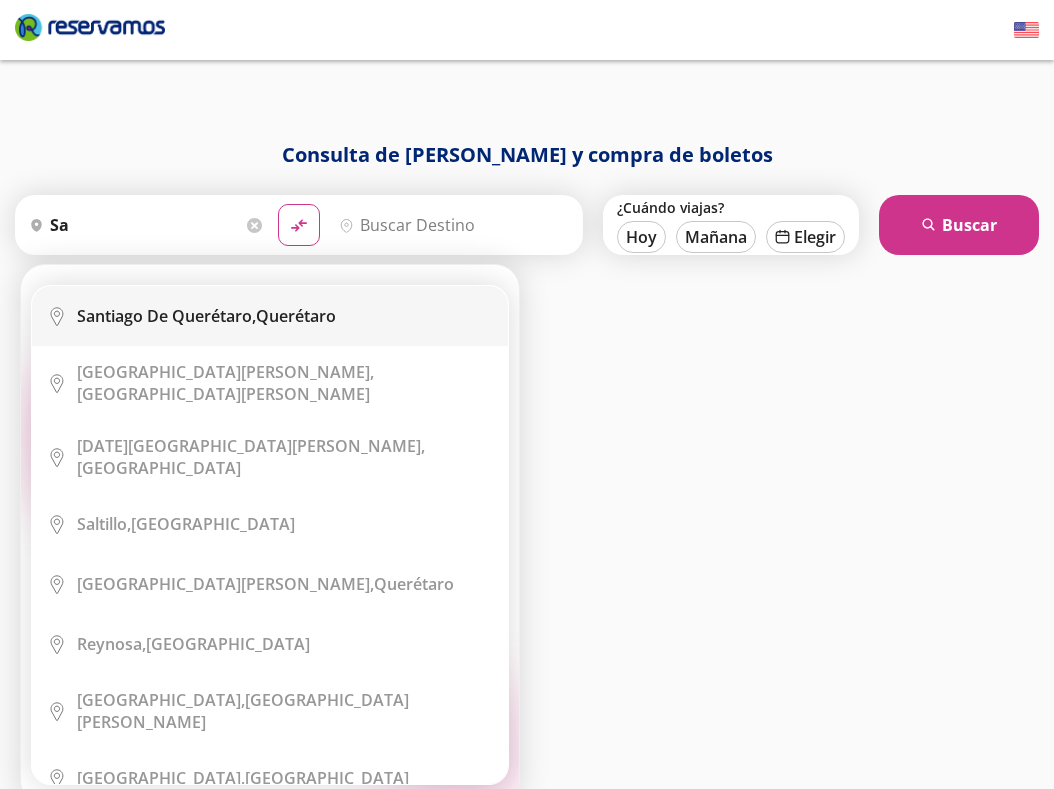 drag, startPoint x: 144, startPoint y: 307, endPoint x: 162, endPoint y: 302, distance: 18.681541 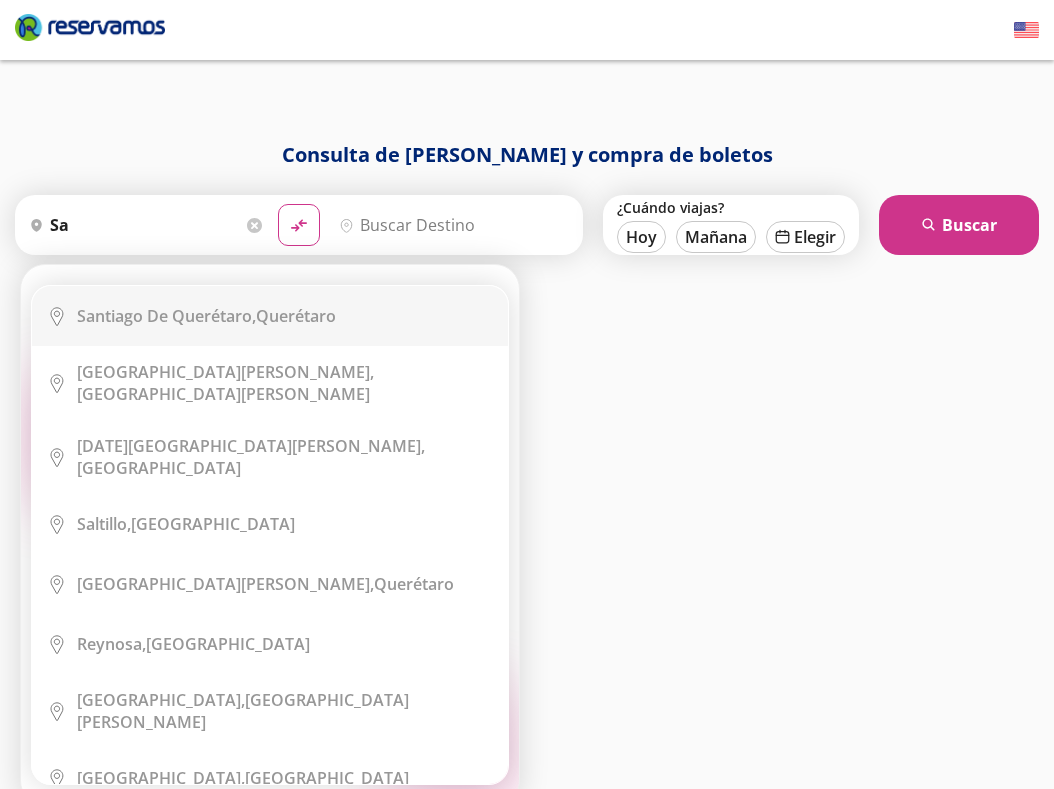 click on "Santiago de Querétaro," at bounding box center [166, 316] 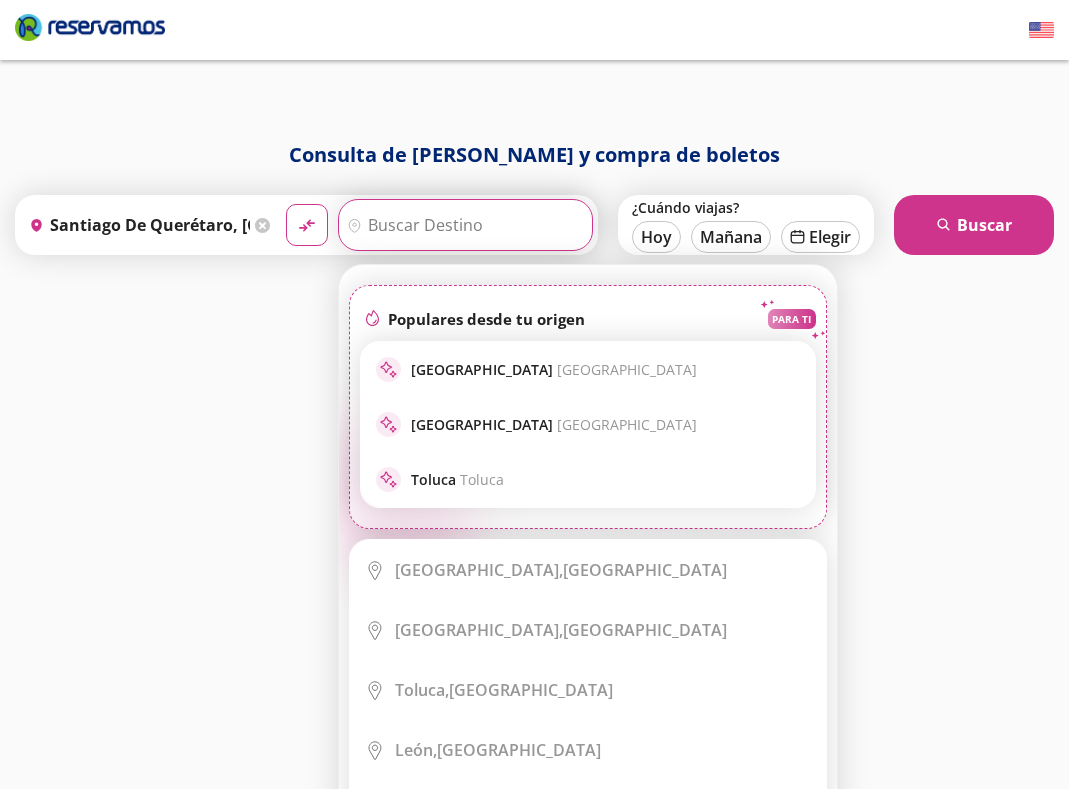 click on "Destino" at bounding box center [463, 225] 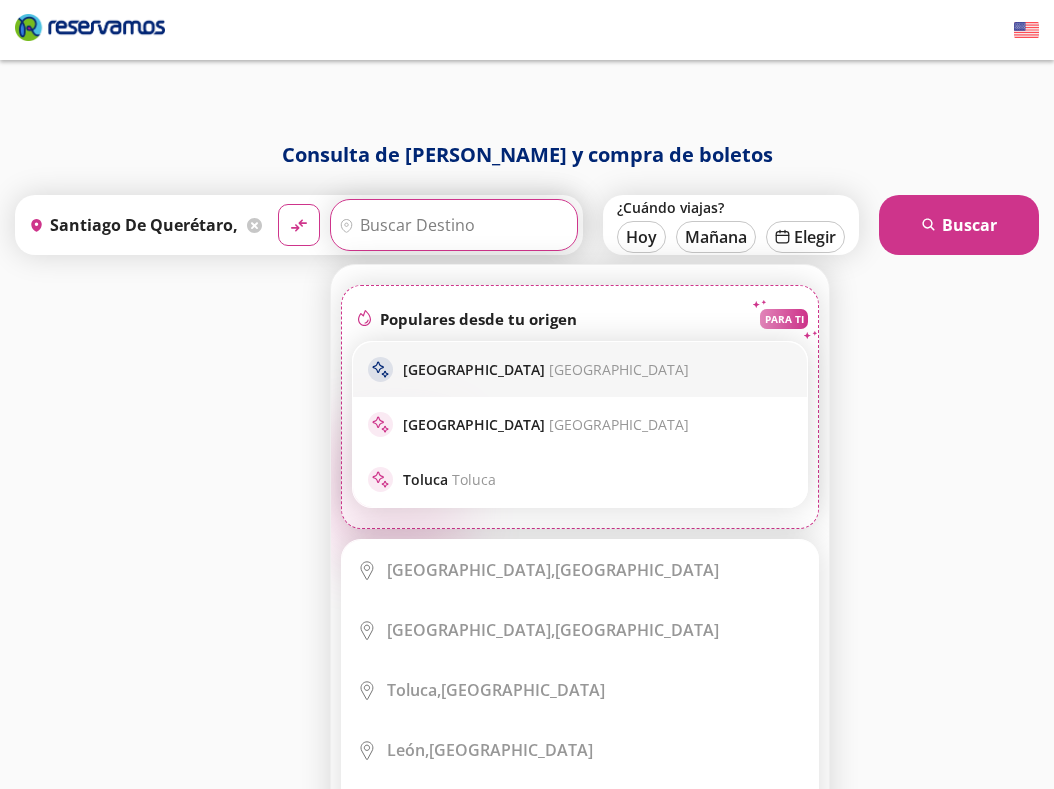 click on "[GEOGRAPHIC_DATA]   [GEOGRAPHIC_DATA]" at bounding box center (546, 369) 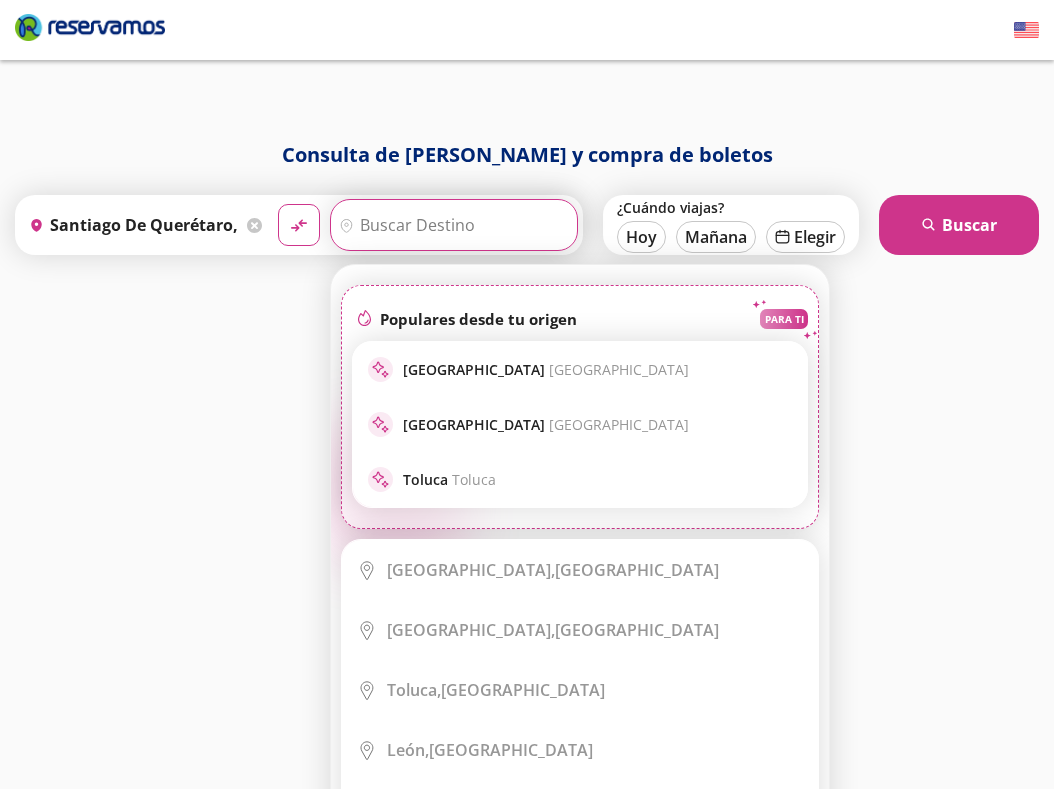 type on "[GEOGRAPHIC_DATA], [GEOGRAPHIC_DATA]" 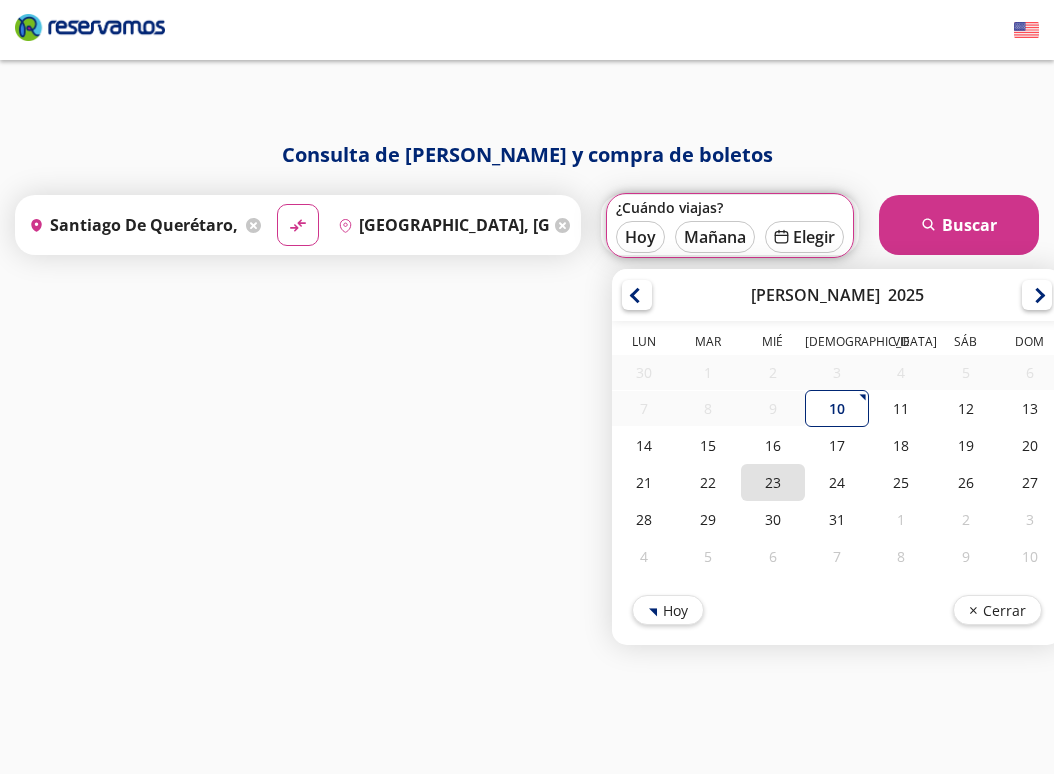 click on "23" at bounding box center [773, 482] 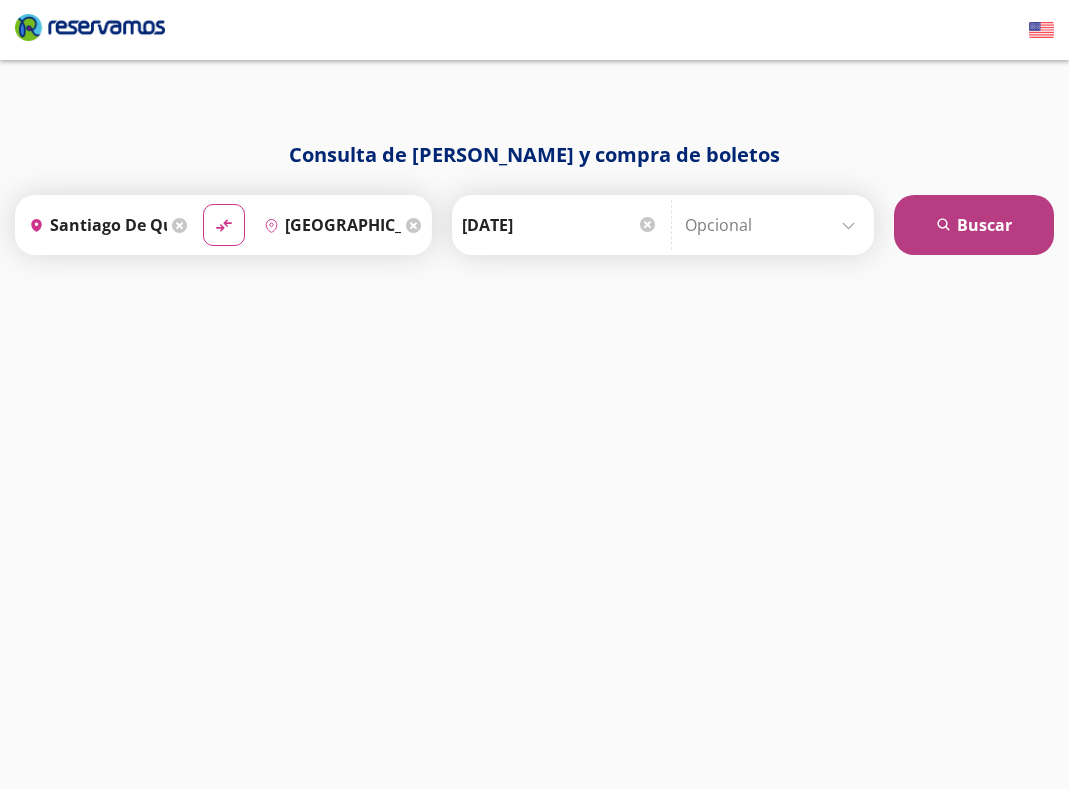 click on "search
[GEOGRAPHIC_DATA]" at bounding box center [974, 225] 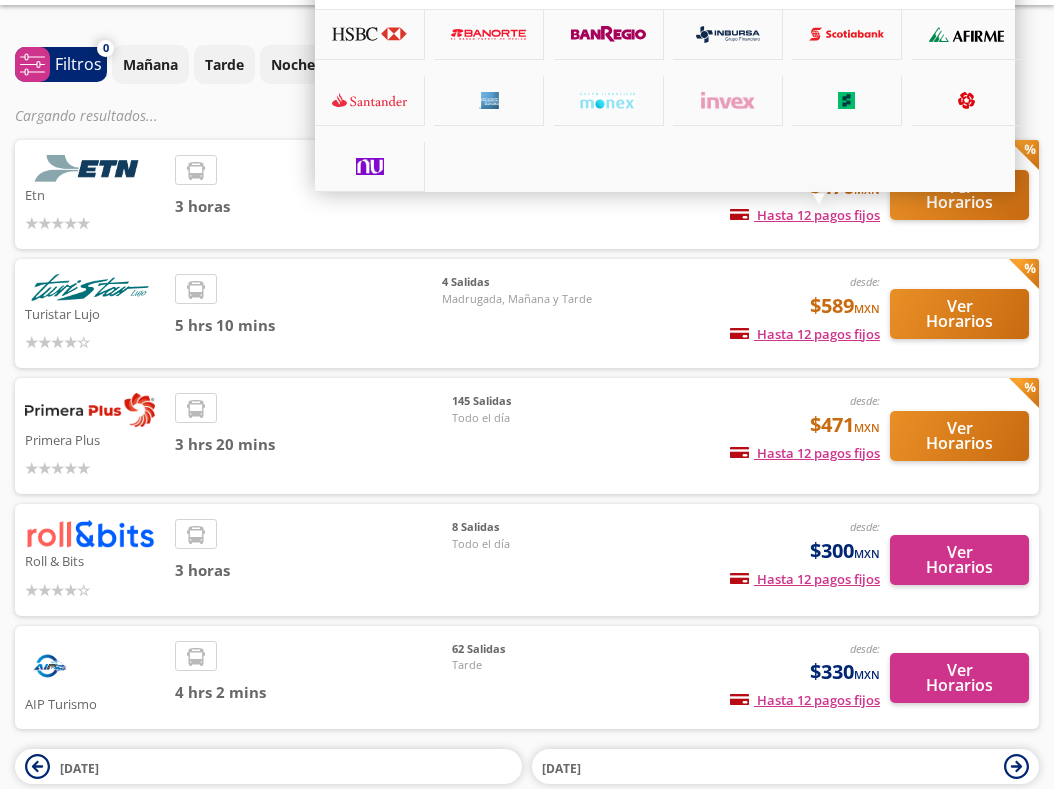 scroll, scrollTop: 150, scrollLeft: 0, axis: vertical 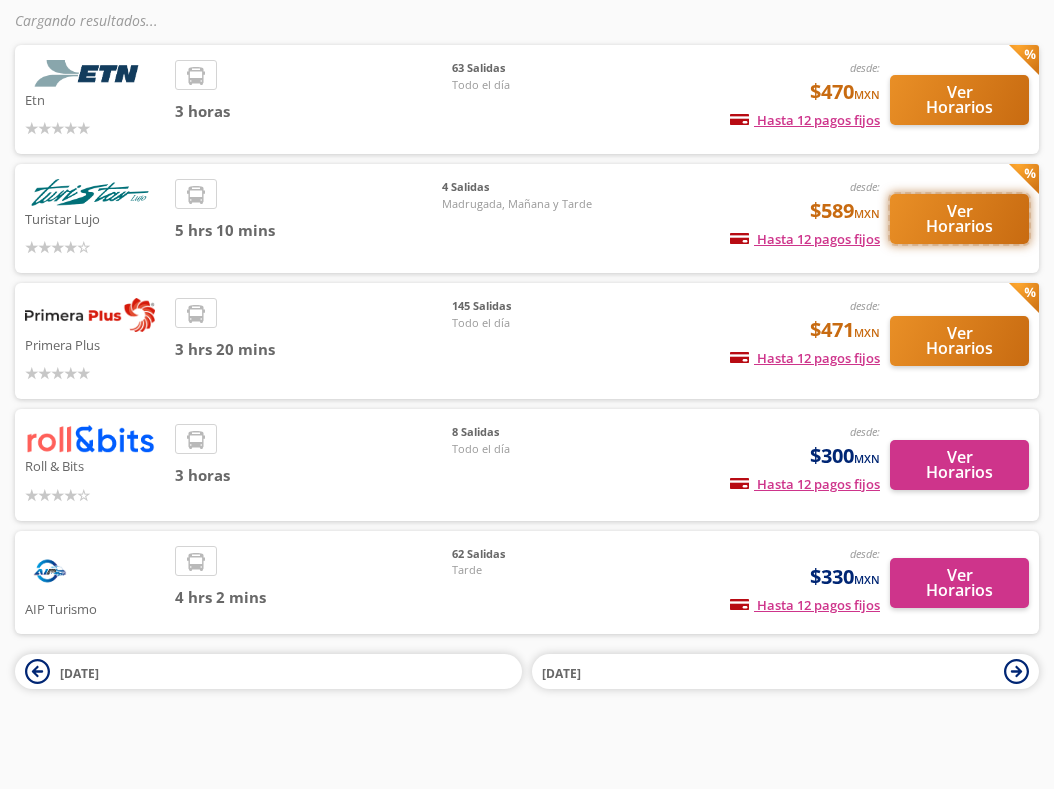 click on "Ver Horarios" at bounding box center (959, 219) 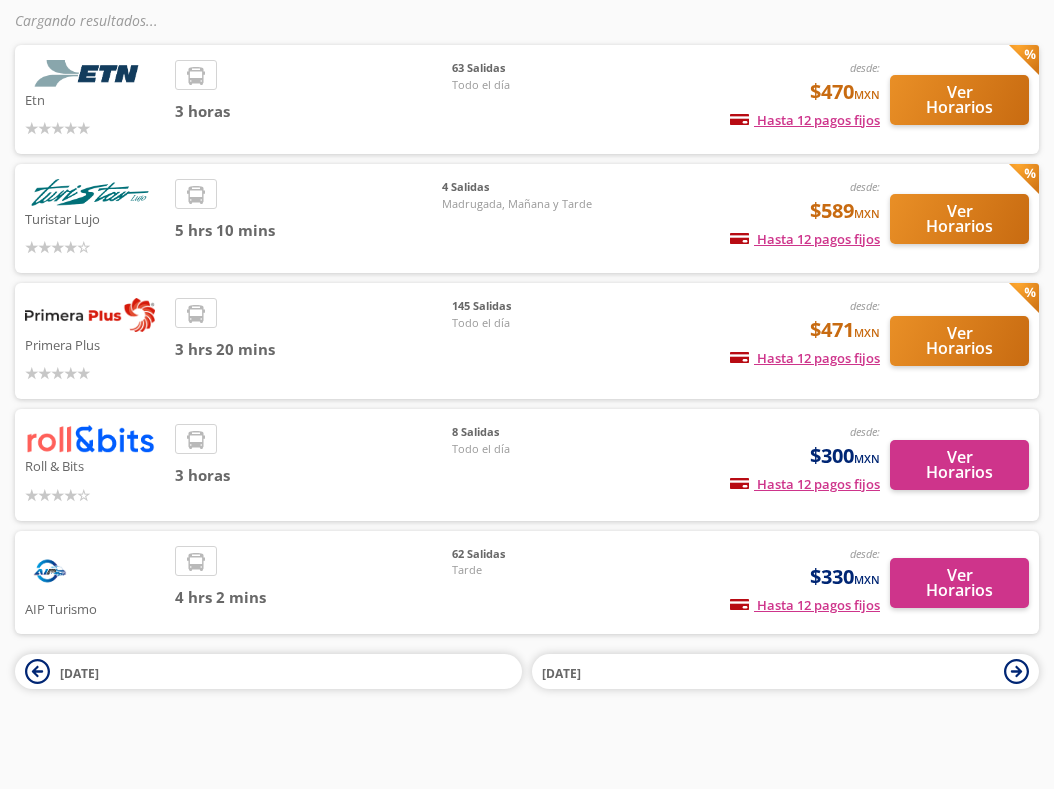 scroll, scrollTop: 0, scrollLeft: 0, axis: both 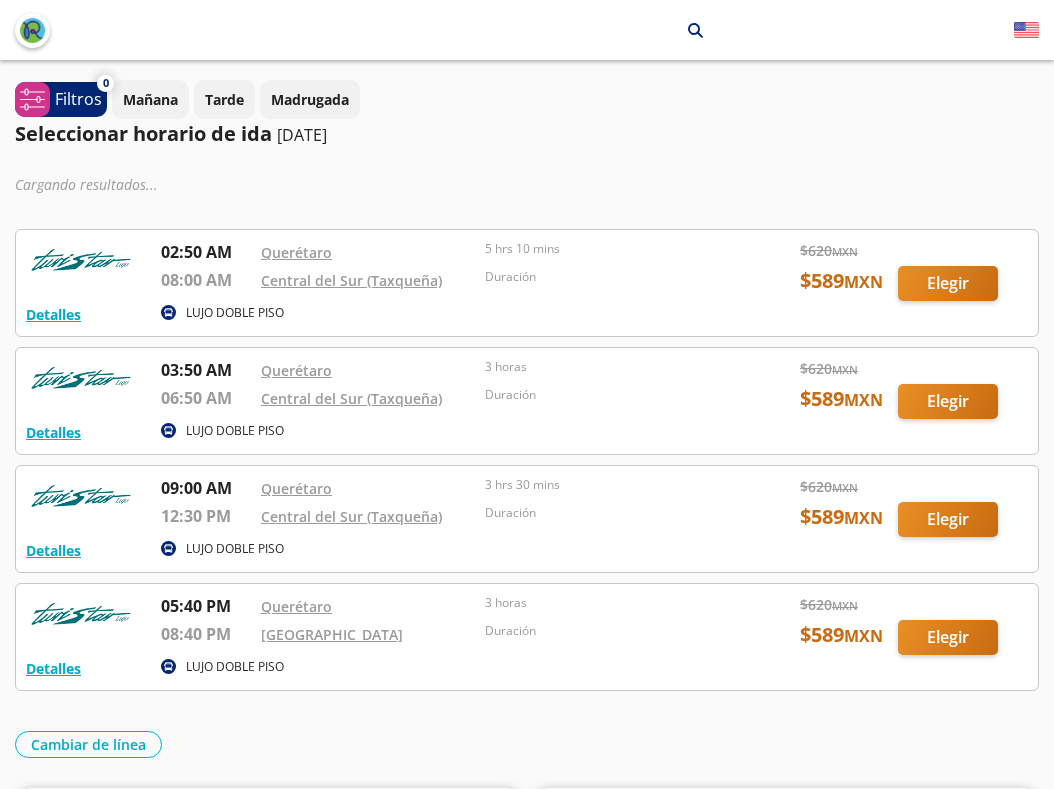 click at bounding box center (527, 283) 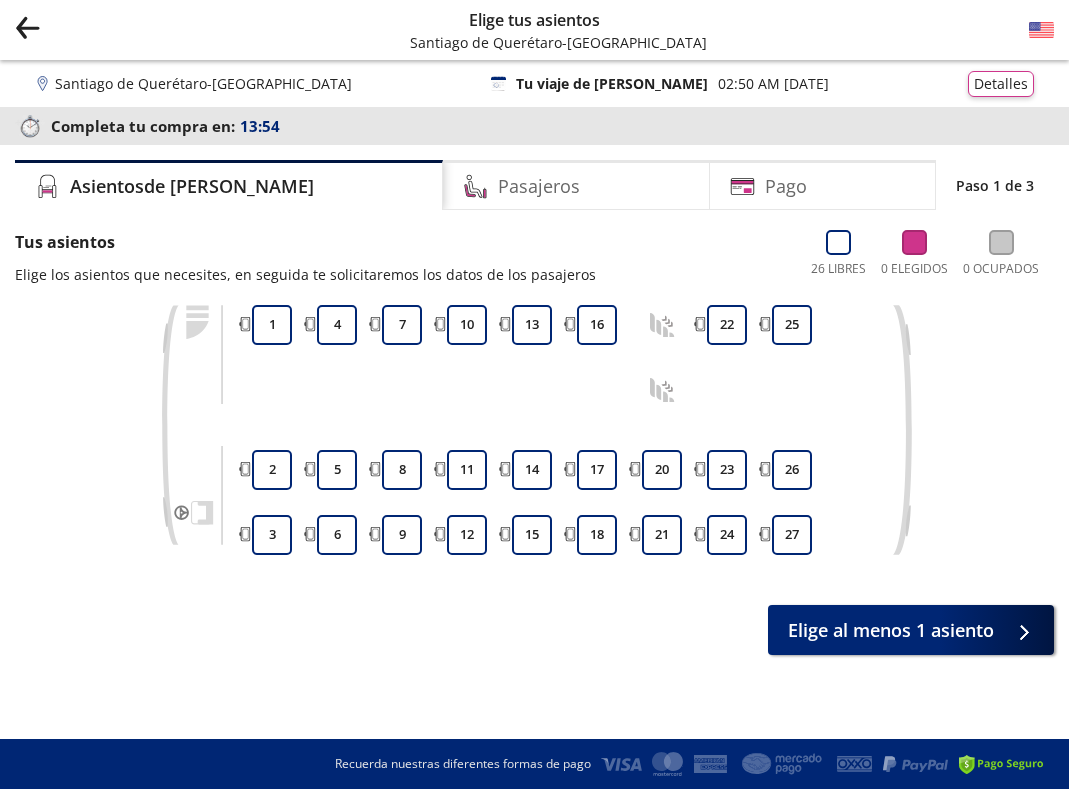 click 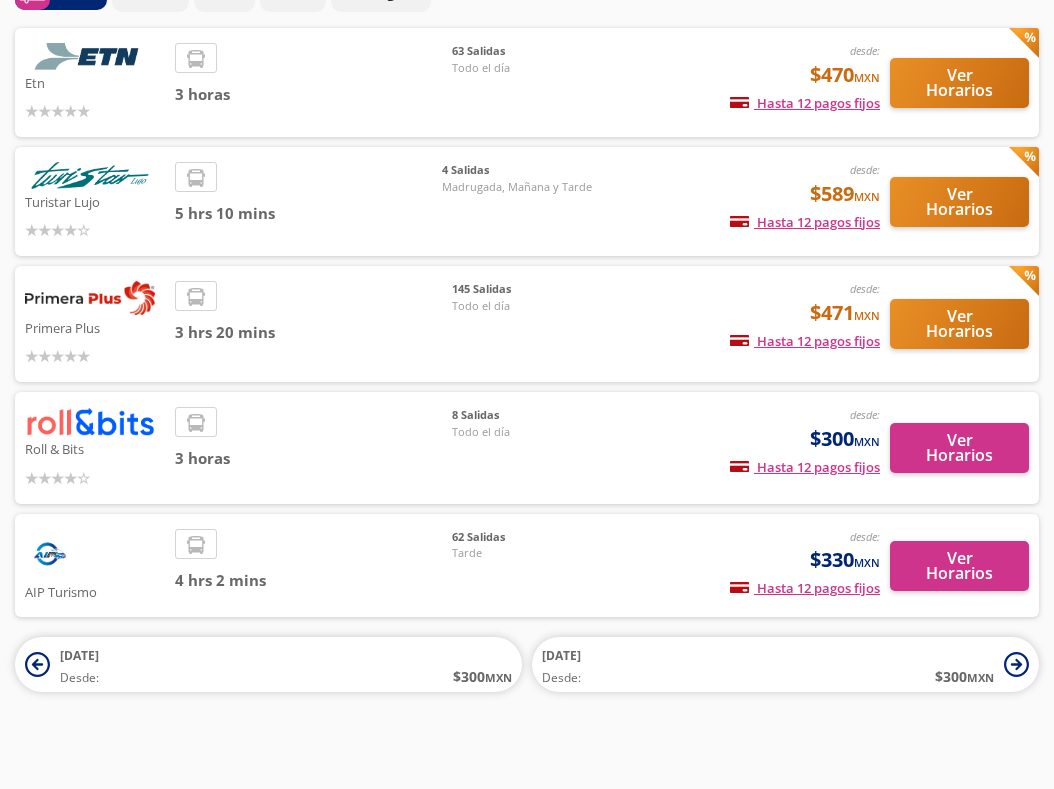 scroll, scrollTop: 130, scrollLeft: 0, axis: vertical 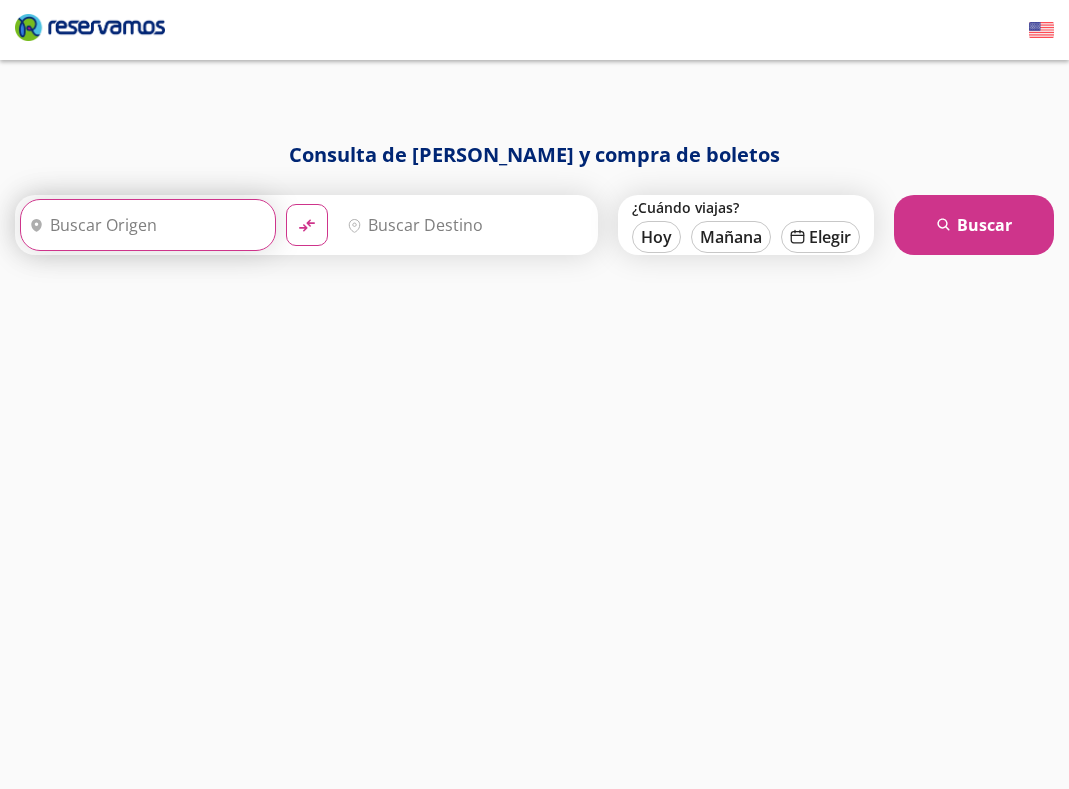 click on "Origen" at bounding box center [145, 225] 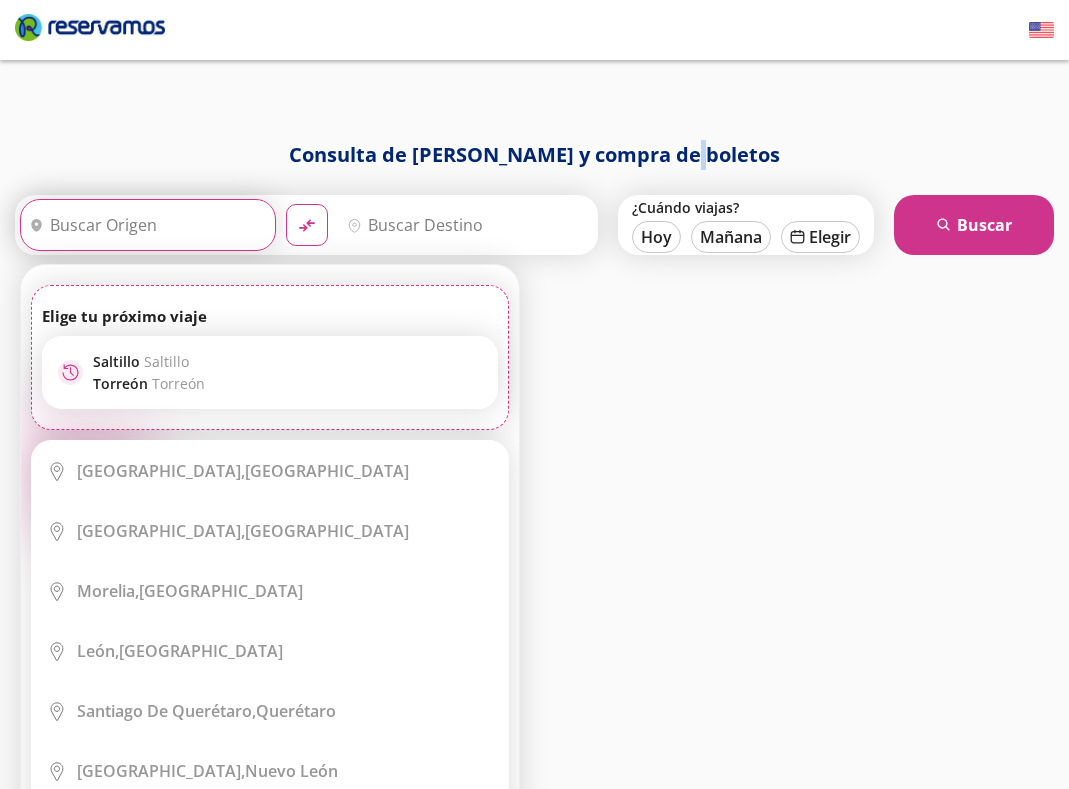 click on "¡Bienvenido a la nueva experiencia de compra de Reservamos, una forma más sencilla de comprar tus boletos! Consulta de [PERSON_NAME] y compra de boletos Origen
heroicons:map-pin-20-solid
Elige tu origen
Close
Origen
heroicons:map-pin-20-solid" at bounding box center (534, 394) 